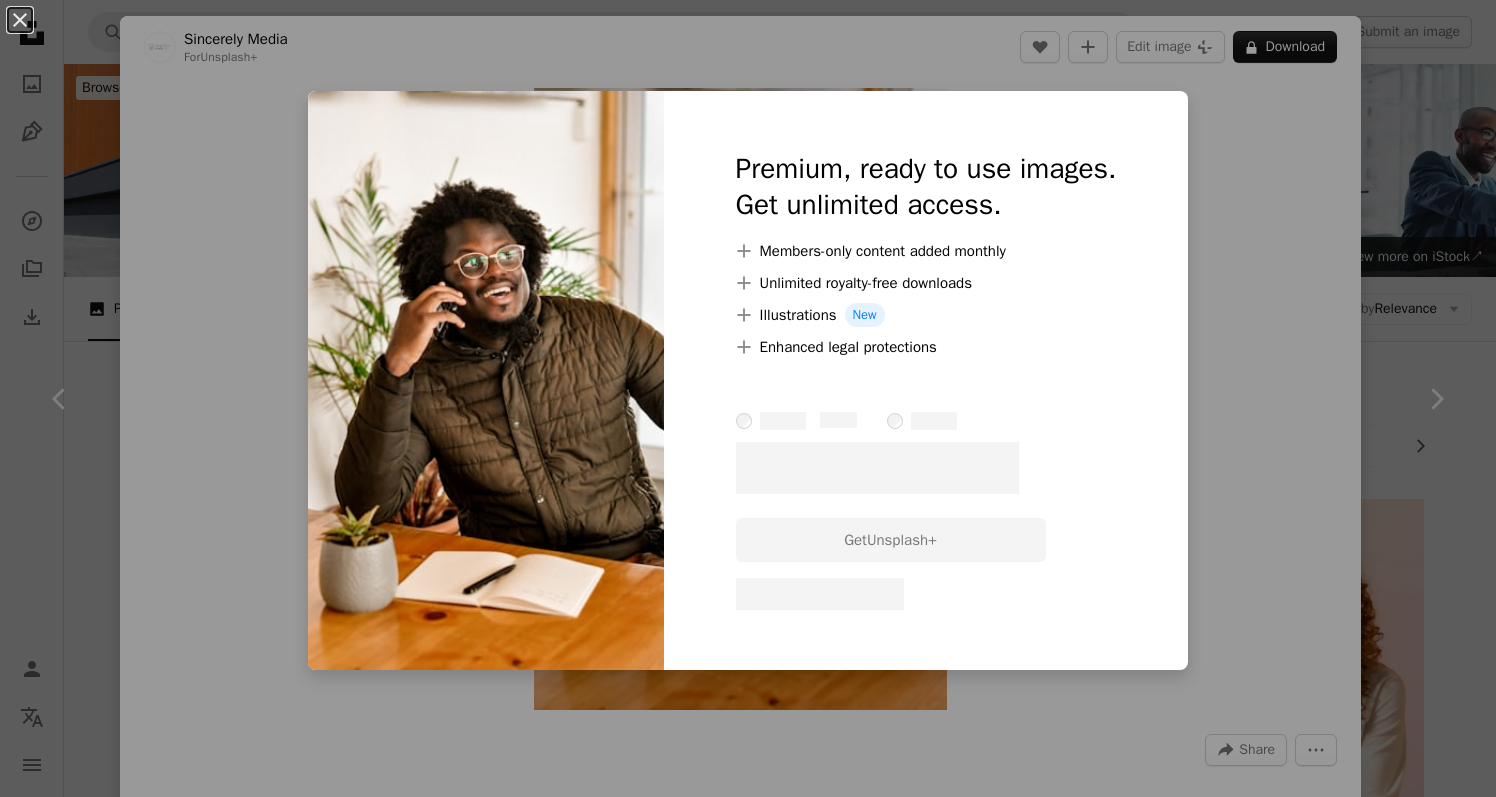 scroll, scrollTop: 8017, scrollLeft: 0, axis: vertical 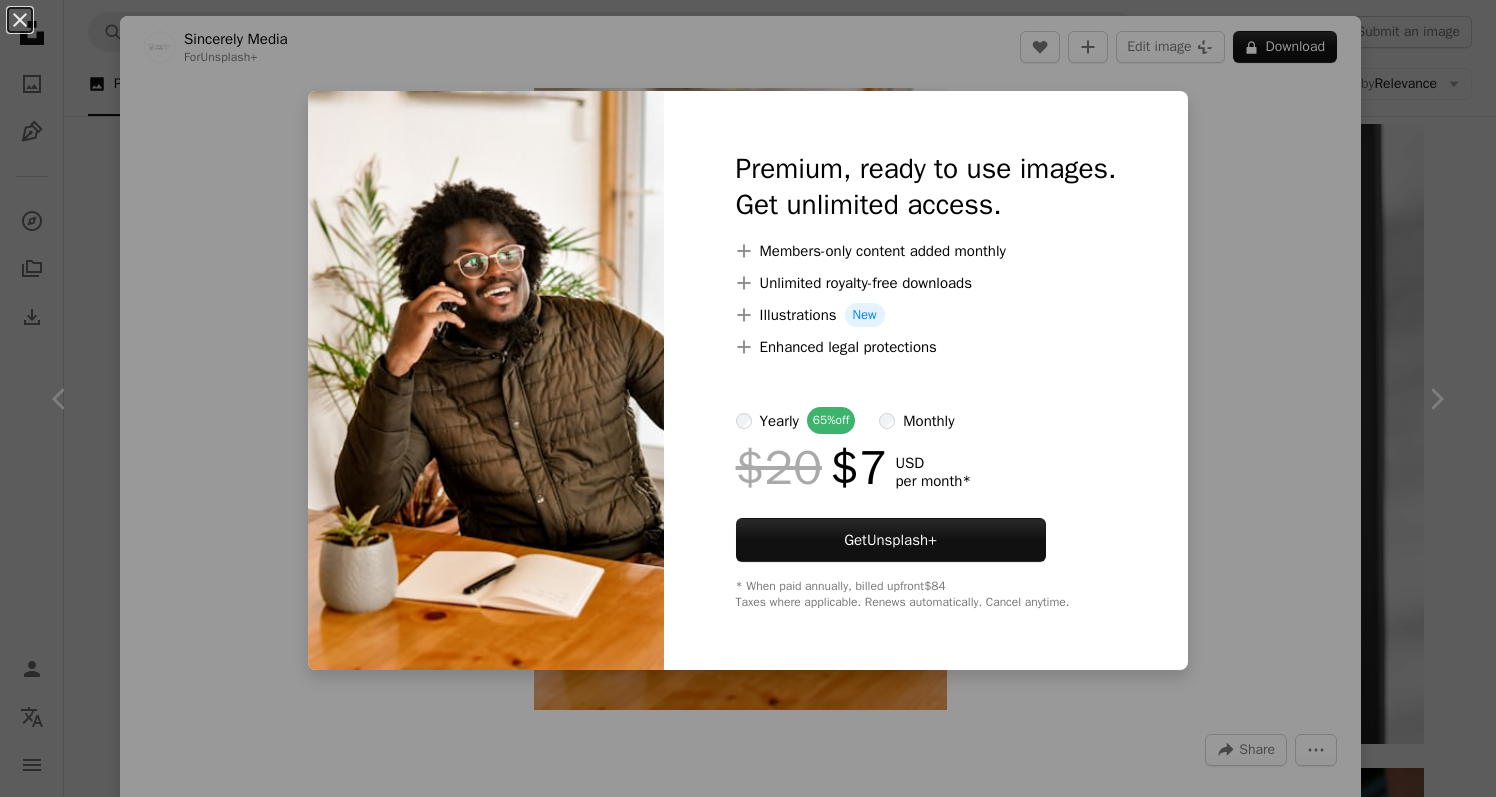 click on "An X shape Premium, ready to use images. Get unlimited access. A plus sign Members-only content added monthly A plus sign Unlimited royalty-free downloads A plus sign Illustrations  New A plus sign Enhanced legal protections yearly 65%  off monthly $20   $7 USD per month * Get  Unsplash+ * When paid annually, billed upfront  $84 Taxes where applicable. Renews automatically. Cancel anytime." at bounding box center [748, 398] 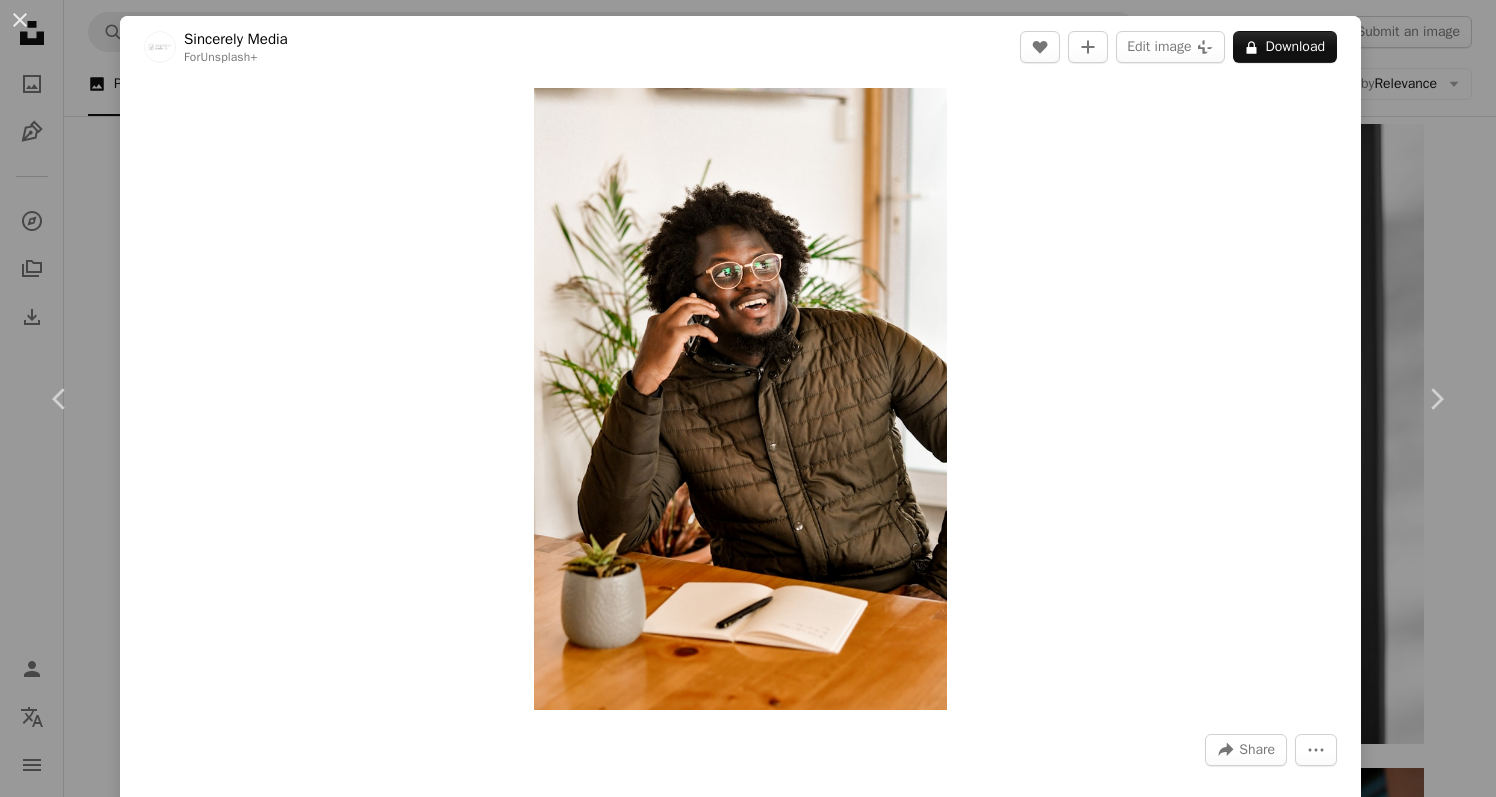 click on "An X shape Chevron left Chevron right [FIRST] [LAST] For Unsplash+ A heart A plus sign Edit image Plus sign for Unsplash+ A lock Download Zoom in A forward-right arrow Share More Actions Black business man talking on the phone/on a phone call A map marker [CITY], [COUNTRY] Calendar outlined Published on December 2, 2022 Safety Licensed under the Unsplash+ License business portrait man phone desk working black man career phone call black model small business owner working man on the phone black business man black business working at desk black business owner working at cafe phoning [COUNTRY] Public domain images From this series Chevron right Plus sign for Unsplash+ Plus sign for Unsplash+ Plus sign for Unsplash+ Plus sign for Unsplash+ Plus sign for Unsplash+ Plus sign for Unsplash+ Plus sign for Unsplash+ Plus sign for Unsplash+ Plus sign for Unsplash+ Plus sign for Unsplash+ Related images Plus sign for Unsplash+ A heart A plus sign [FIRST] [LAST] For" at bounding box center [748, 398] 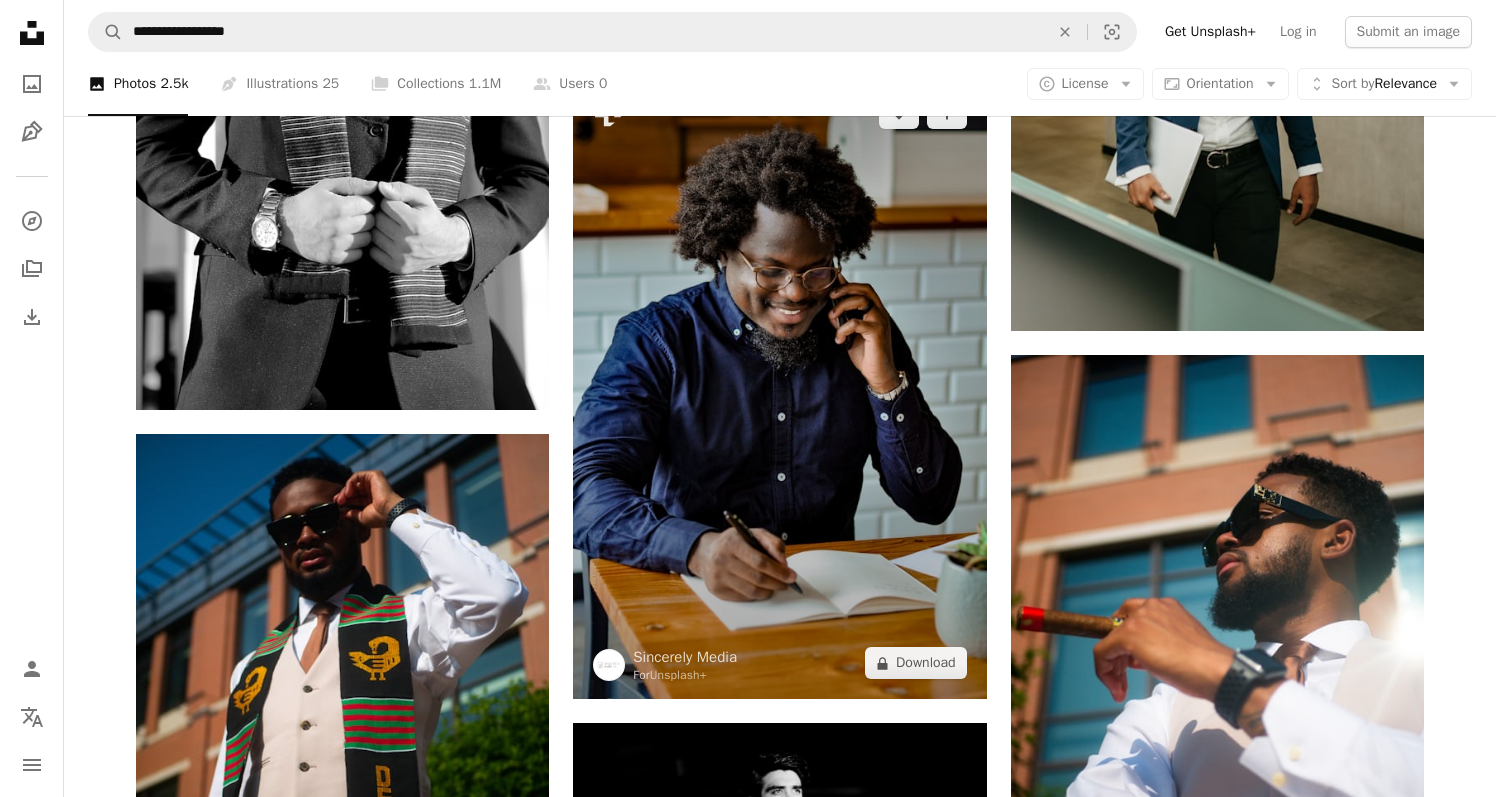 scroll, scrollTop: 10260, scrollLeft: 0, axis: vertical 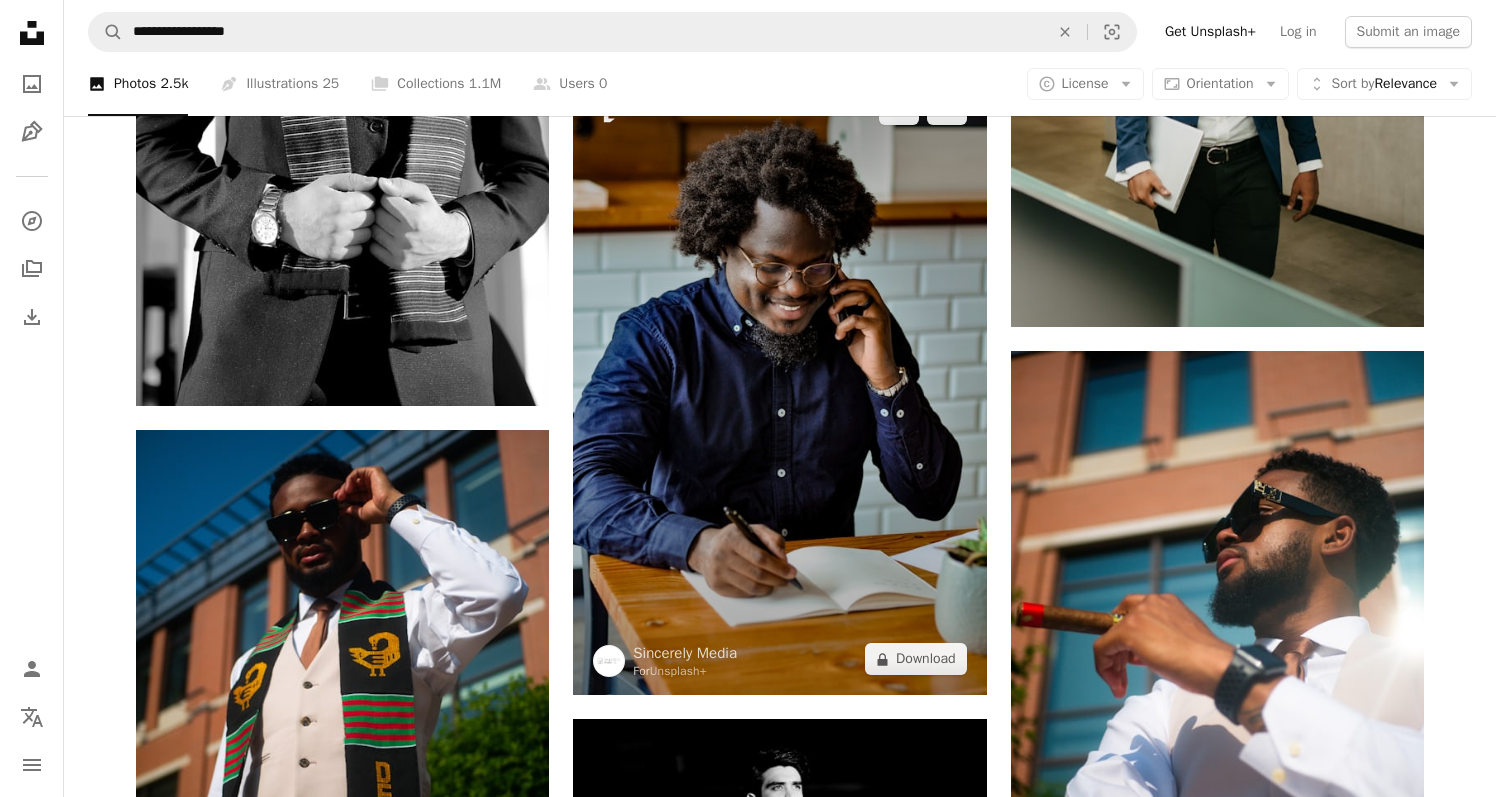 click at bounding box center [779, 384] 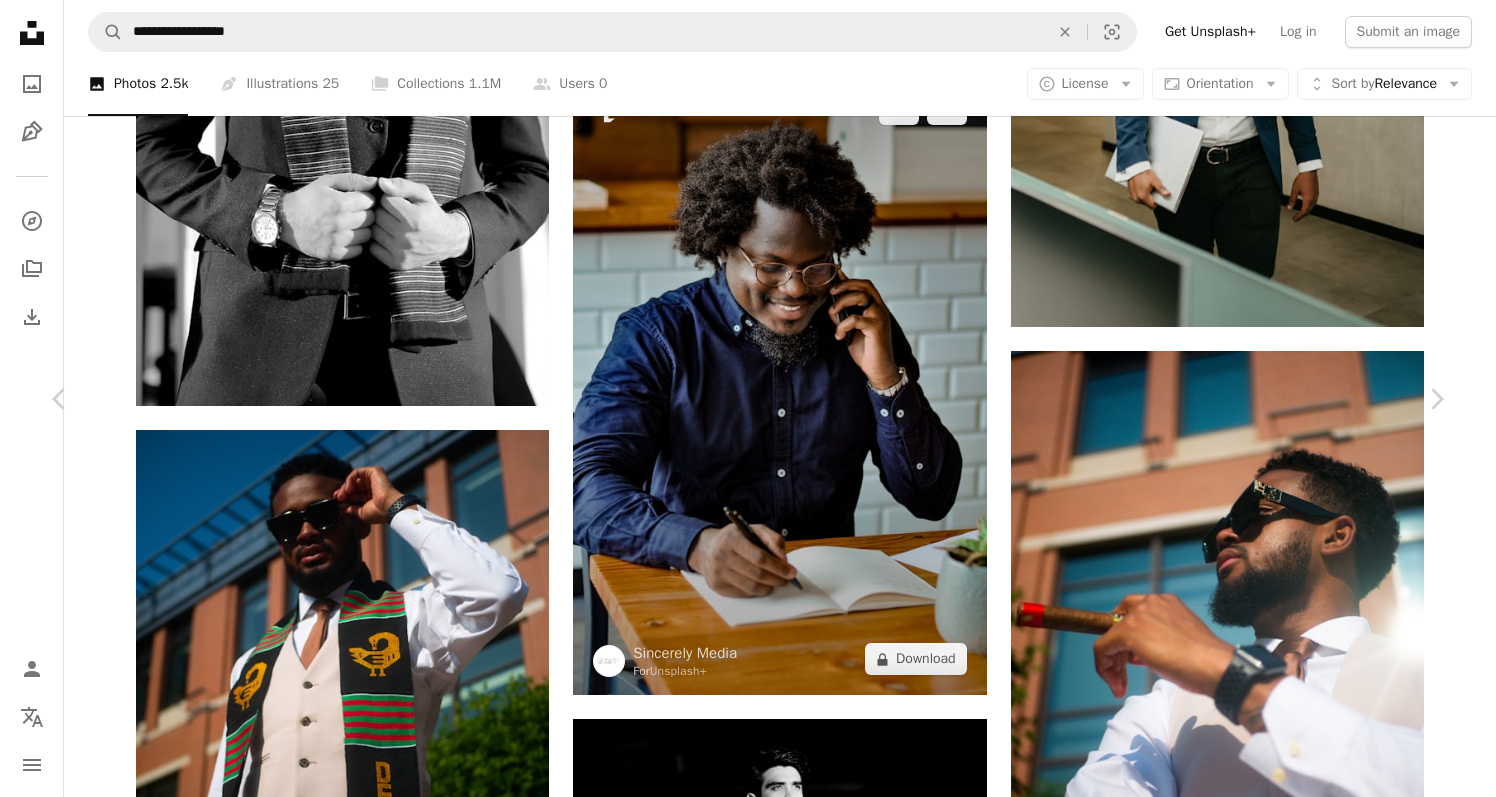 scroll, scrollTop: 189, scrollLeft: 0, axis: vertical 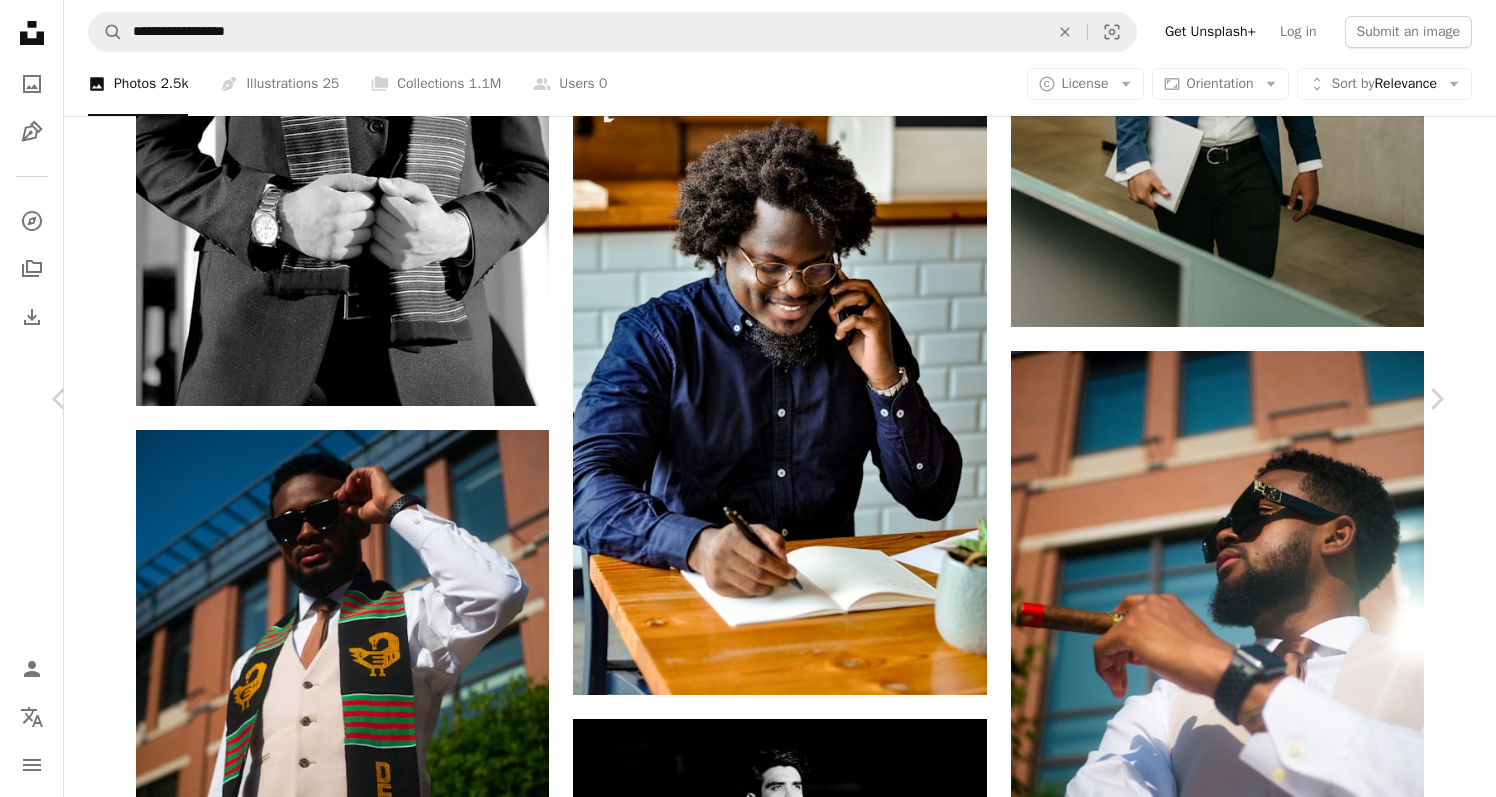 click on "An X shape Chevron left Chevron right [FIRST] [LAST] For Unsplash+ A heart A plus sign Edit image Plus sign for Unsplash+ A lock Download Zoom in A forward-right arrow Share More Actions Black business man talking on the phone/on a phone call A map marker [CITY], [COUNTRY] Calendar outlined Published on December 2, 2022 Safety Licensed under the Unsplash+ License business portrait man phone desk business man working black man career phone call black model working man on the phone black business man black business working at desk black business owner working at cafe phoning [COUNTRY] Free pictures From this series Chevron right Plus sign for Unsplash+ Plus sign for Unsplash+ Plus sign for Unsplash+ Plus sign for Unsplash+ Plus sign for Unsplash+ Plus sign for Unsplash+ Plus sign for Unsplash+ Plus sign for Unsplash+ Plus sign for Unsplash+ Plus sign for Unsplash+ Related images Plus sign for Unsplash+ A heart A plus sign" at bounding box center [748, 5985] 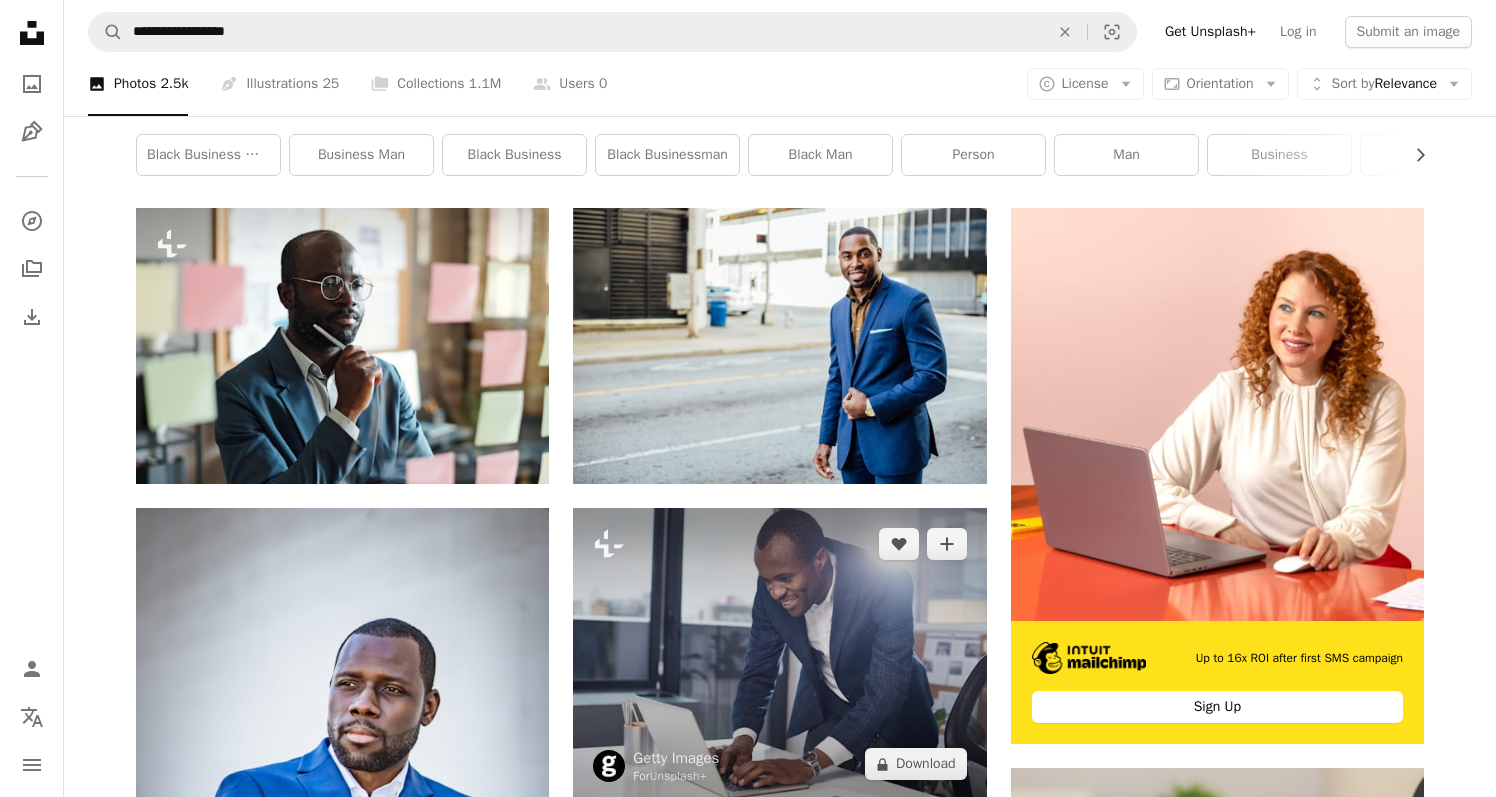 scroll, scrollTop: 57, scrollLeft: 0, axis: vertical 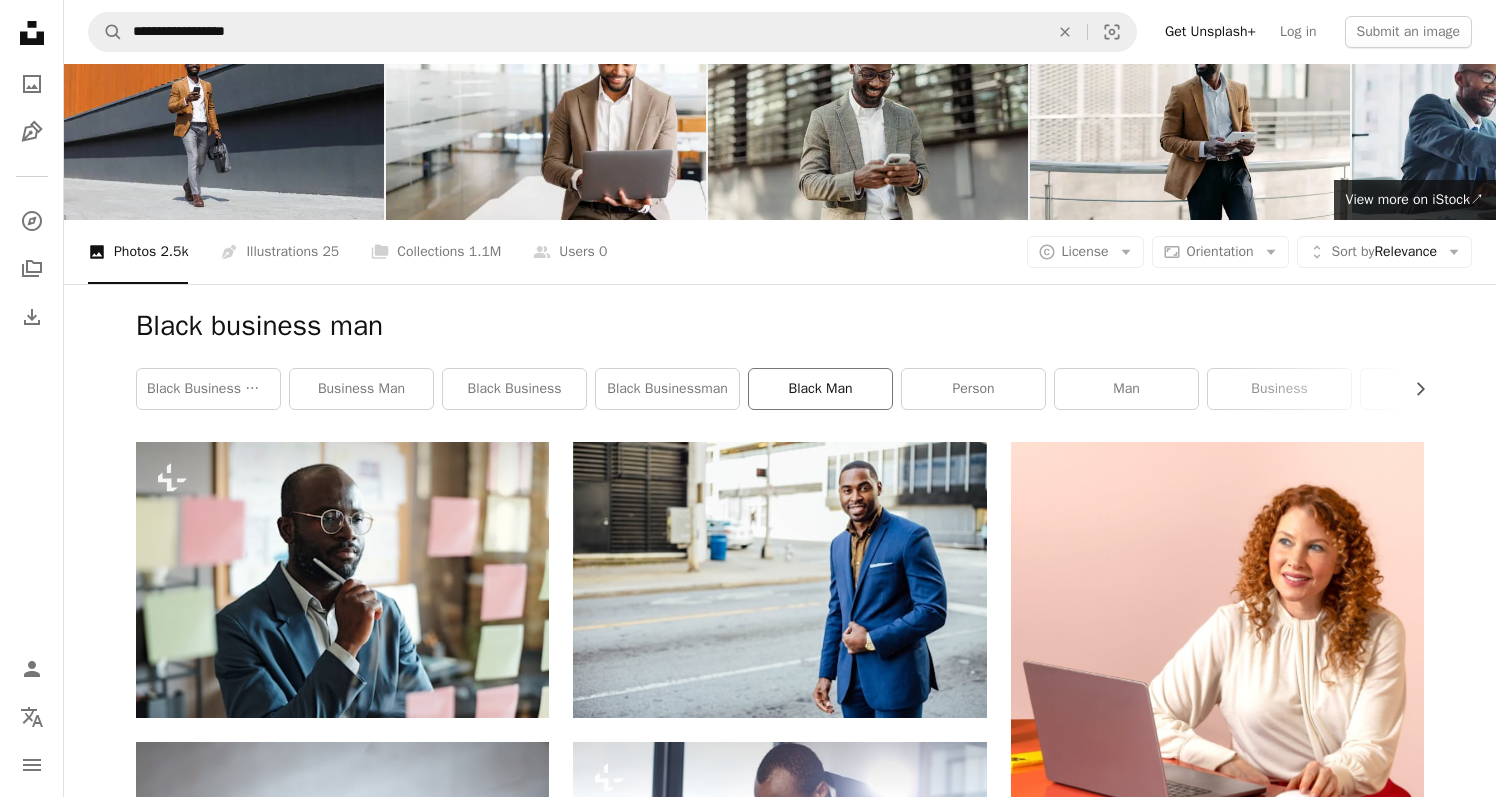 click on "black man" at bounding box center (820, 389) 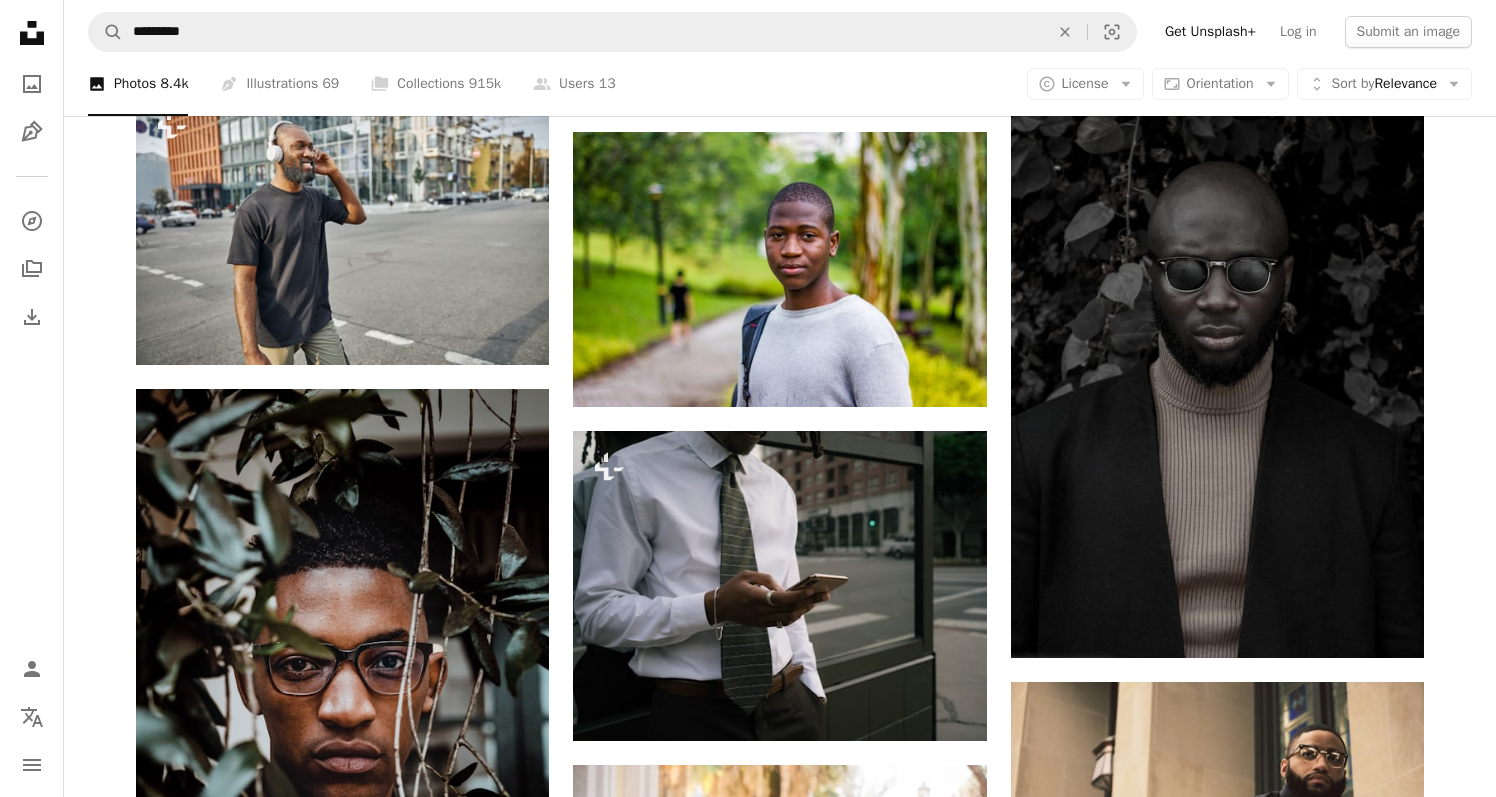 scroll, scrollTop: 2684, scrollLeft: 0, axis: vertical 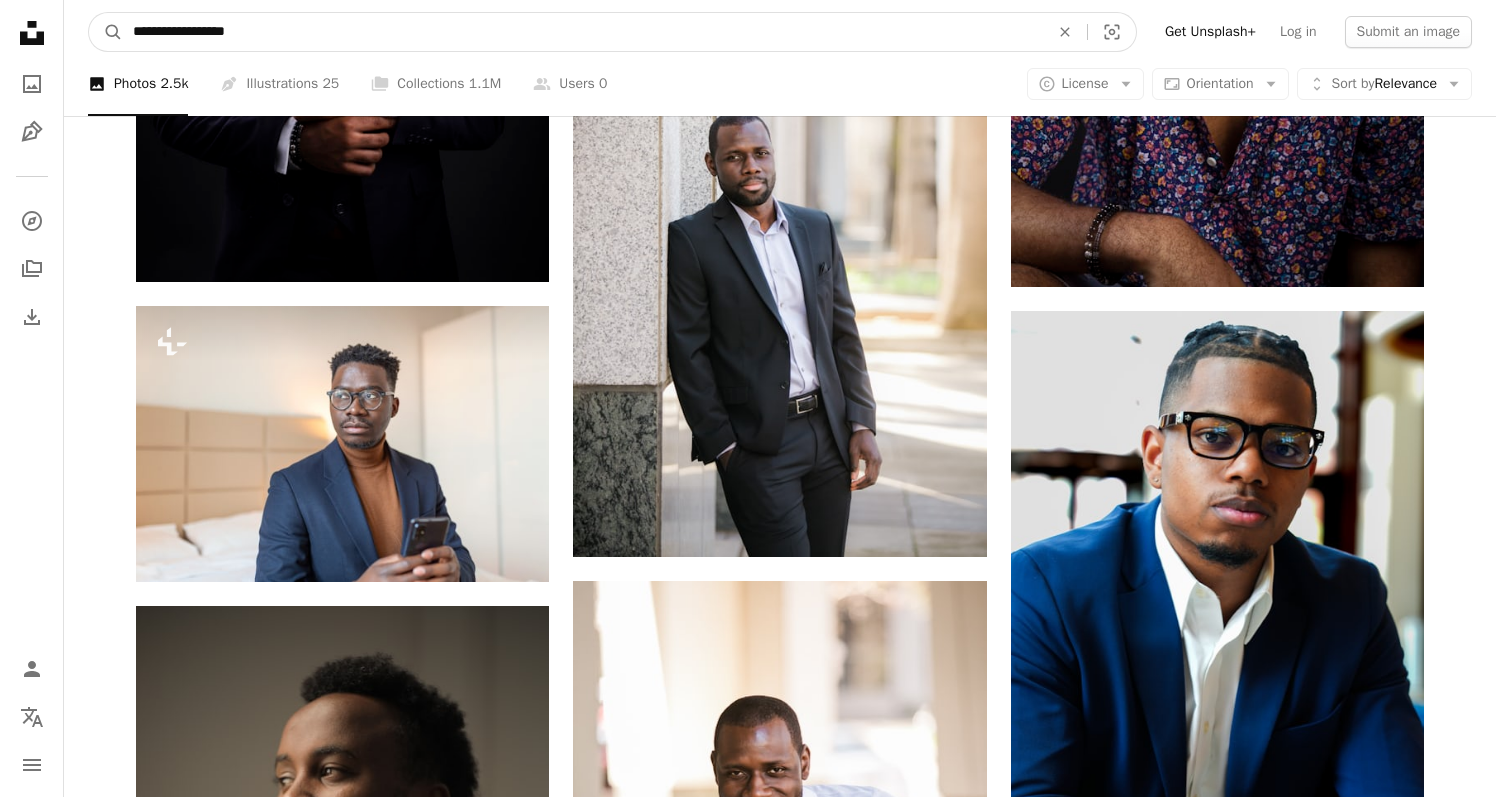 click on "**********" at bounding box center (583, 32) 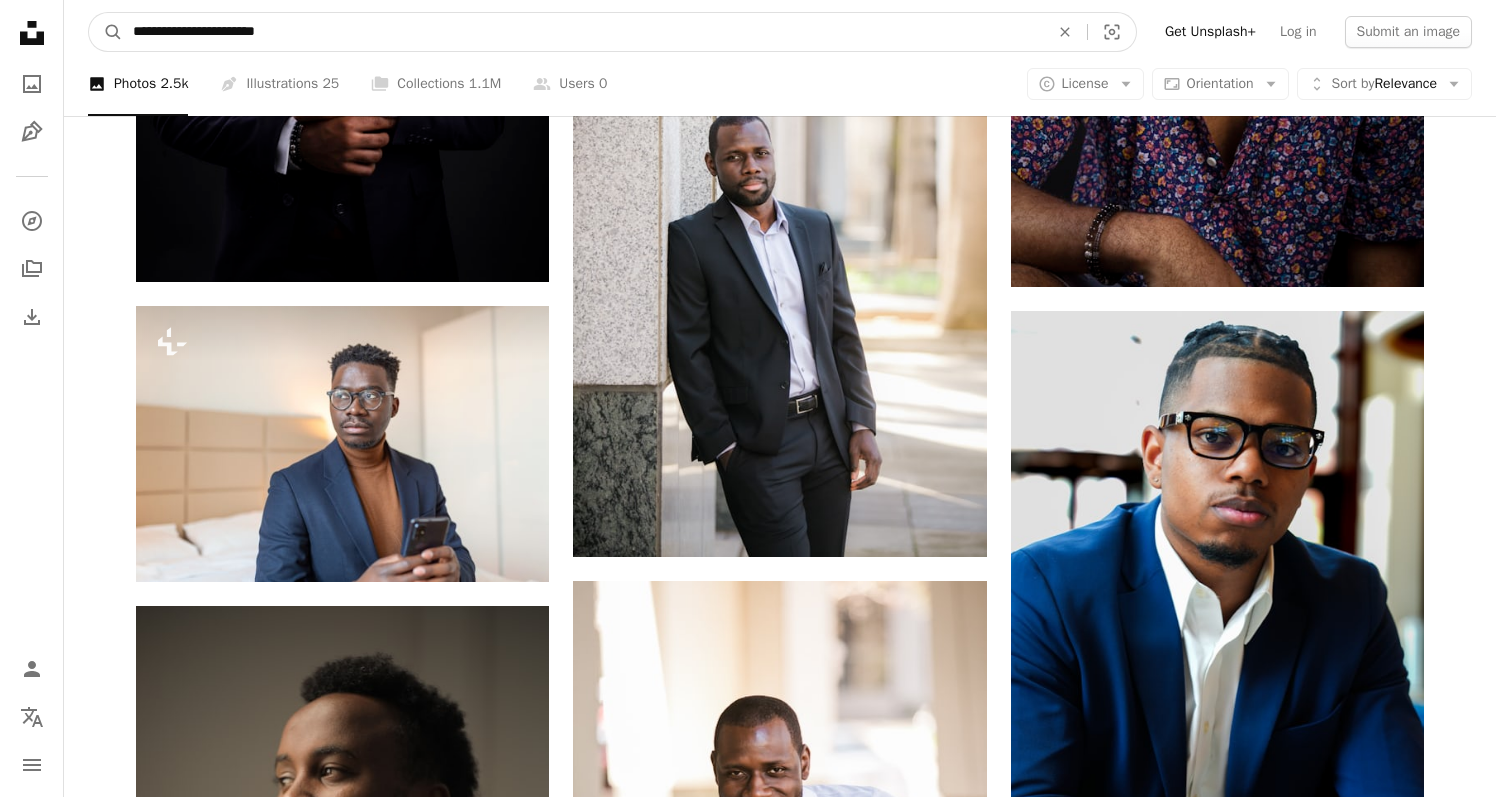 type on "**********" 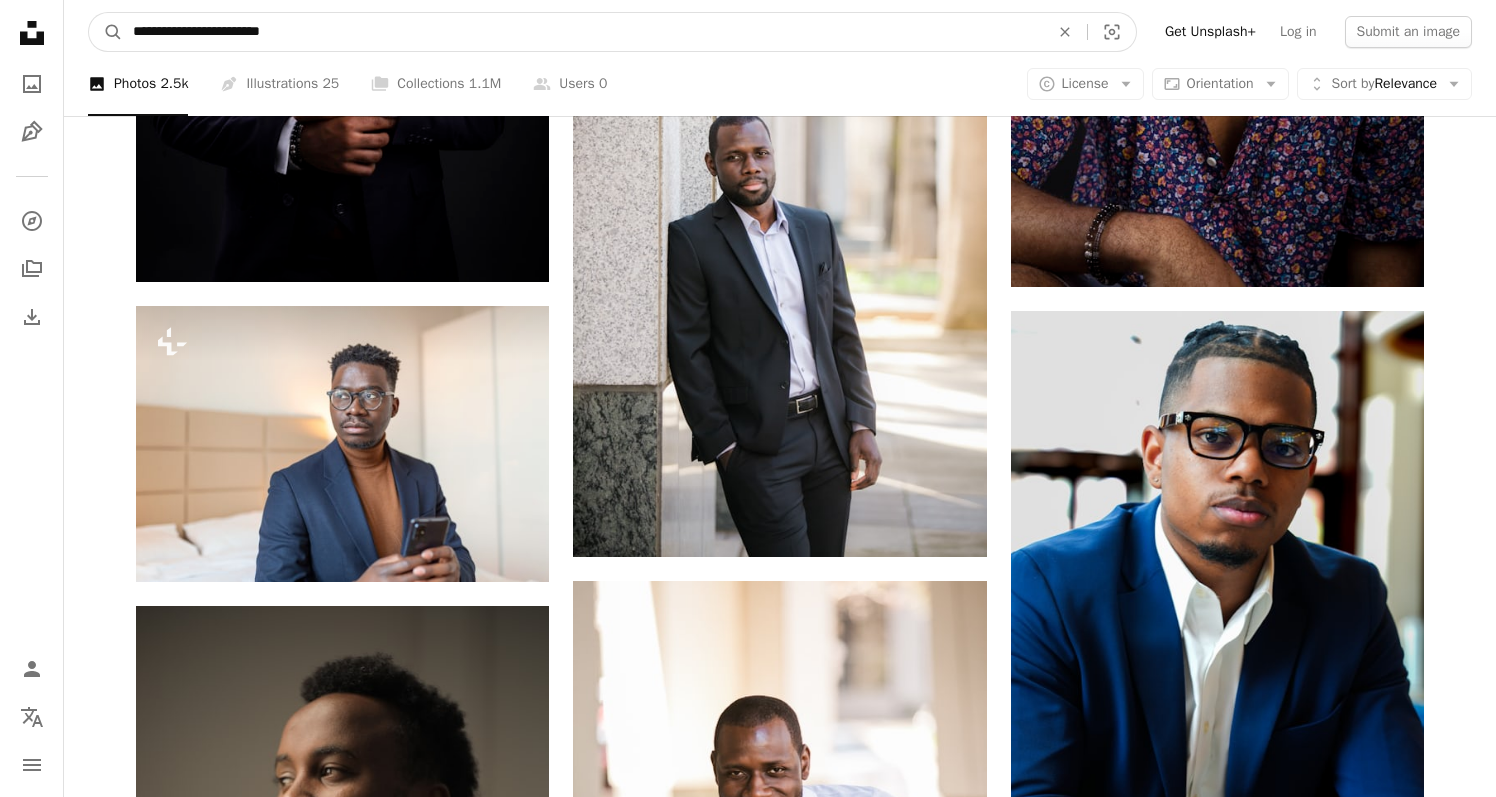 click on "A magnifying glass" at bounding box center (106, 32) 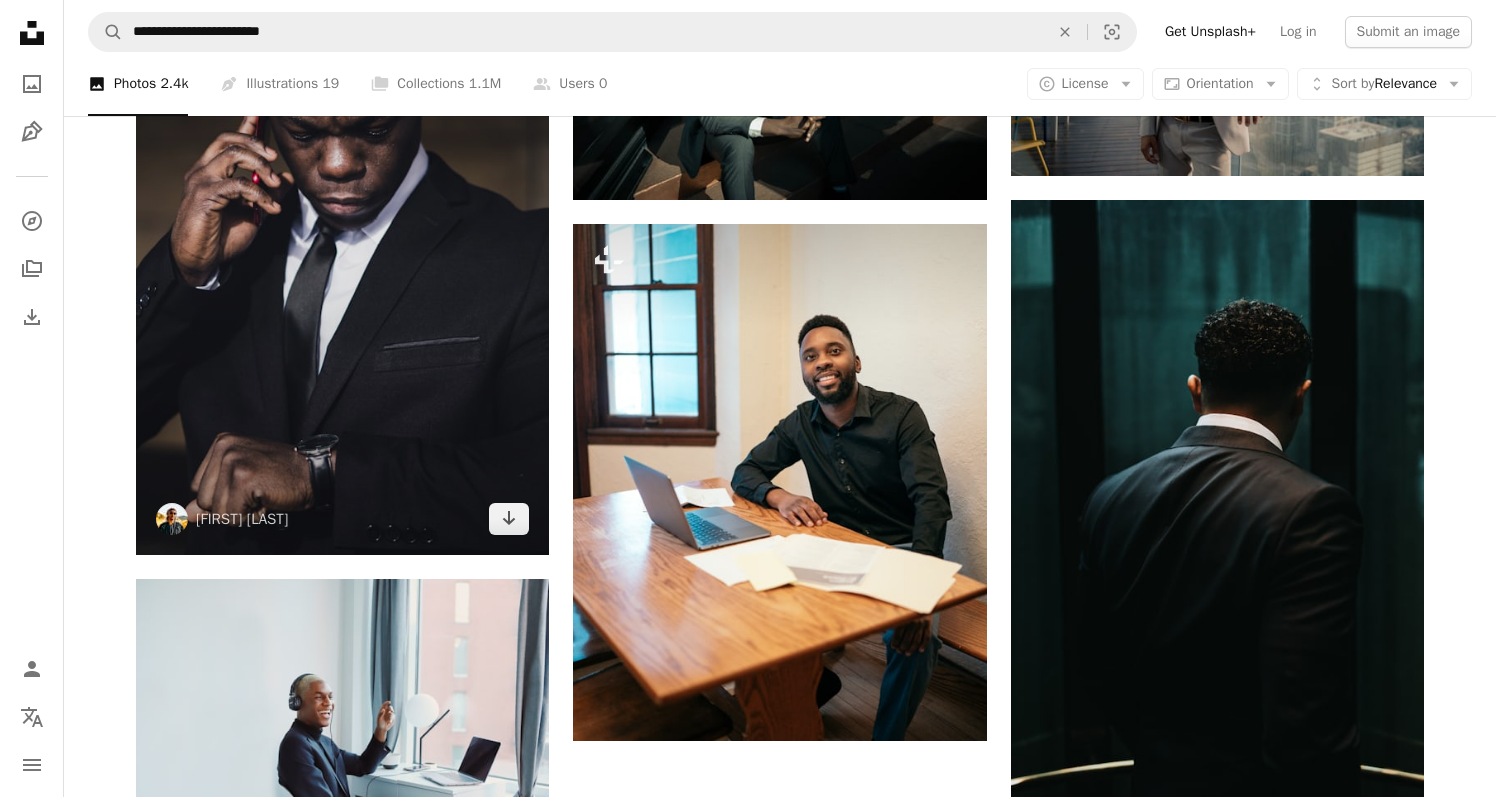 scroll, scrollTop: 2109, scrollLeft: 0, axis: vertical 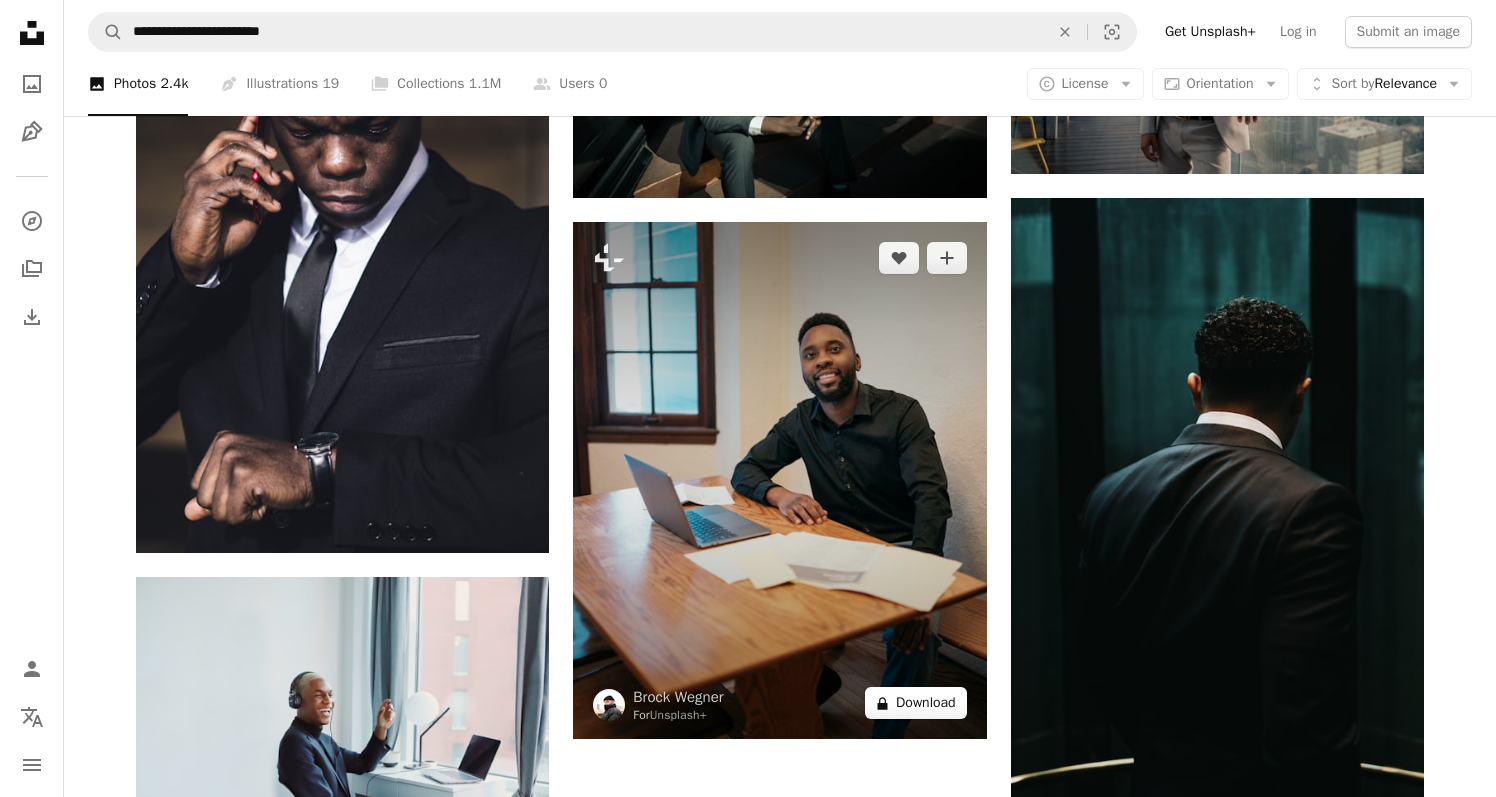 click on "A lock   Download" at bounding box center (916, 703) 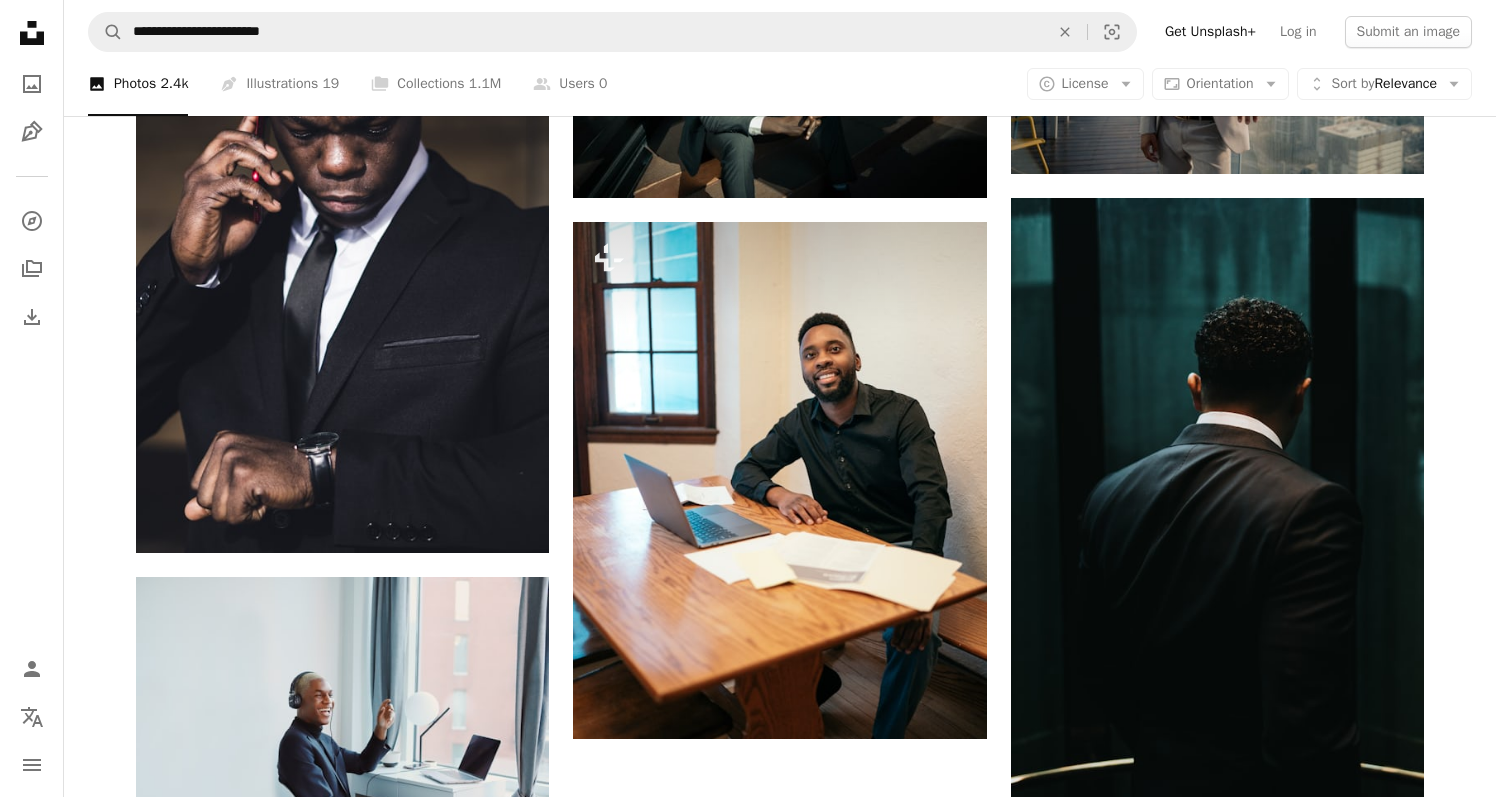 click on "Premium, ready to use images. Get unlimited access. A plus sign Members-only content added monthly A plus sign Unlimited royalty-free downloads A plus sign Illustrations  New A plus sign Enhanced legal protections yearly 65%  off monthly $20   $7 USD per month * Get  Unsplash+ * When paid annually, billed upfront  $84 Taxes where applicable. Renews automatically. Cancel anytime." at bounding box center (926, 3027) 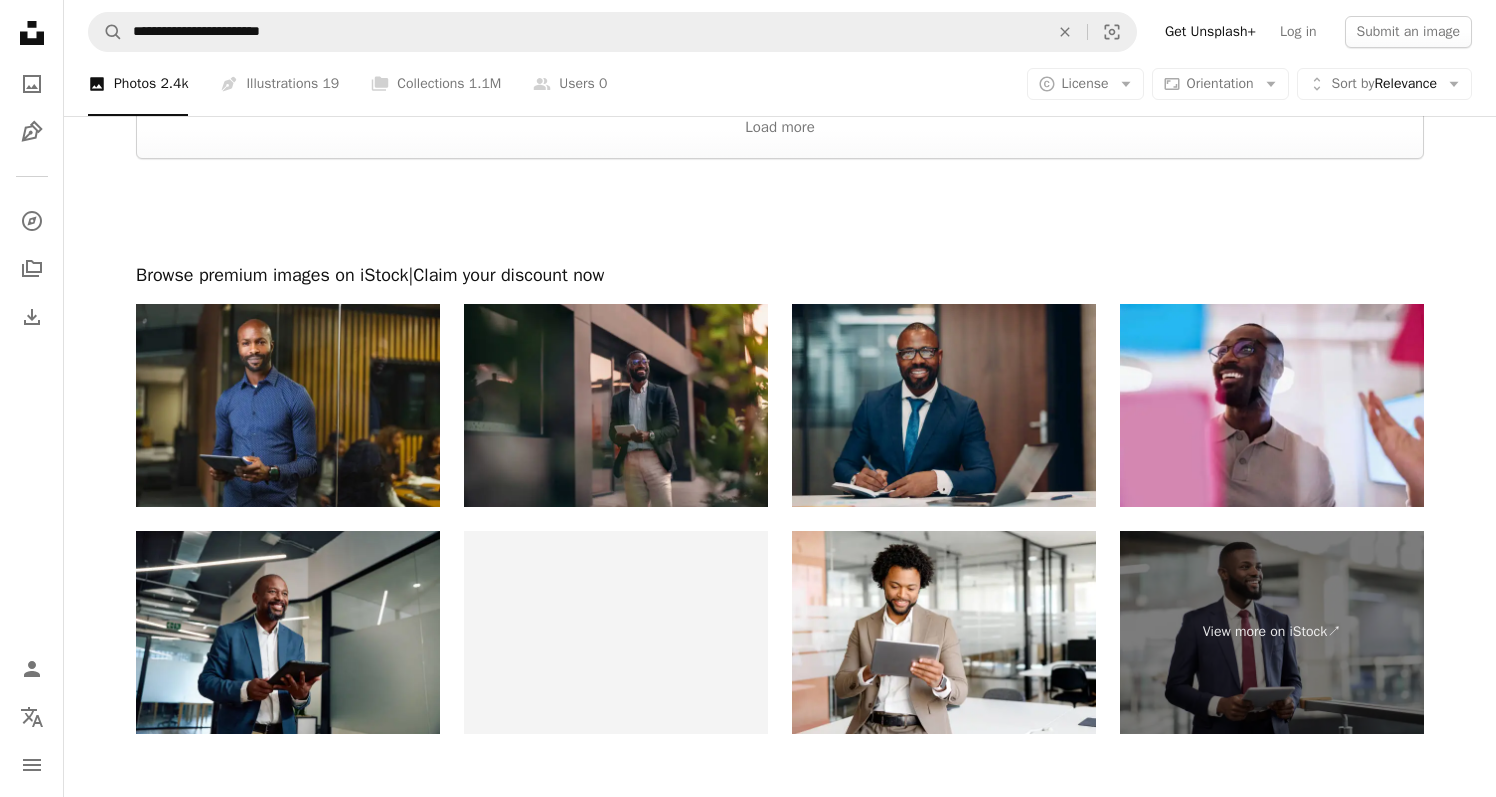 scroll, scrollTop: 3752, scrollLeft: 0, axis: vertical 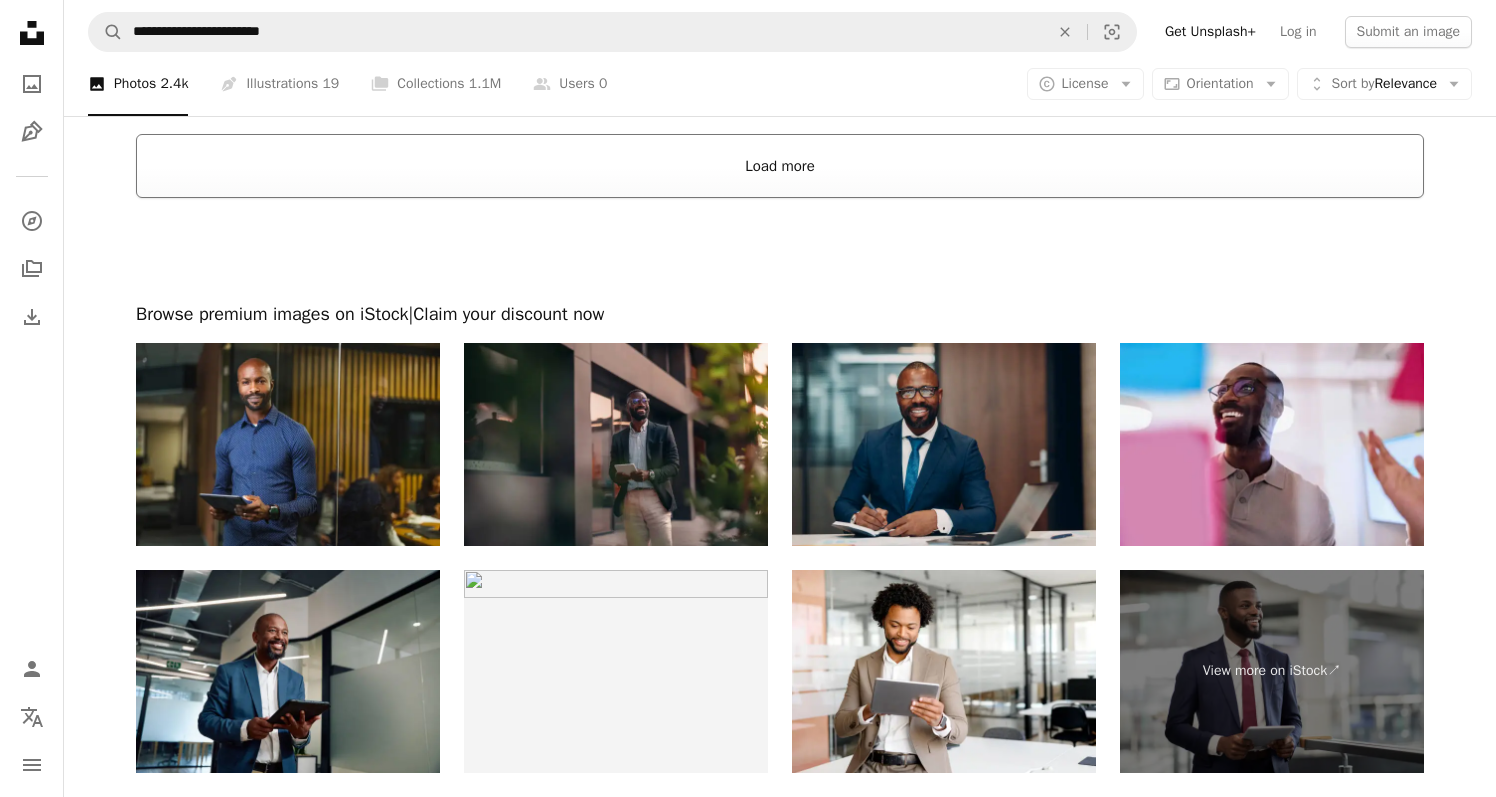 click on "Load more" at bounding box center (780, 166) 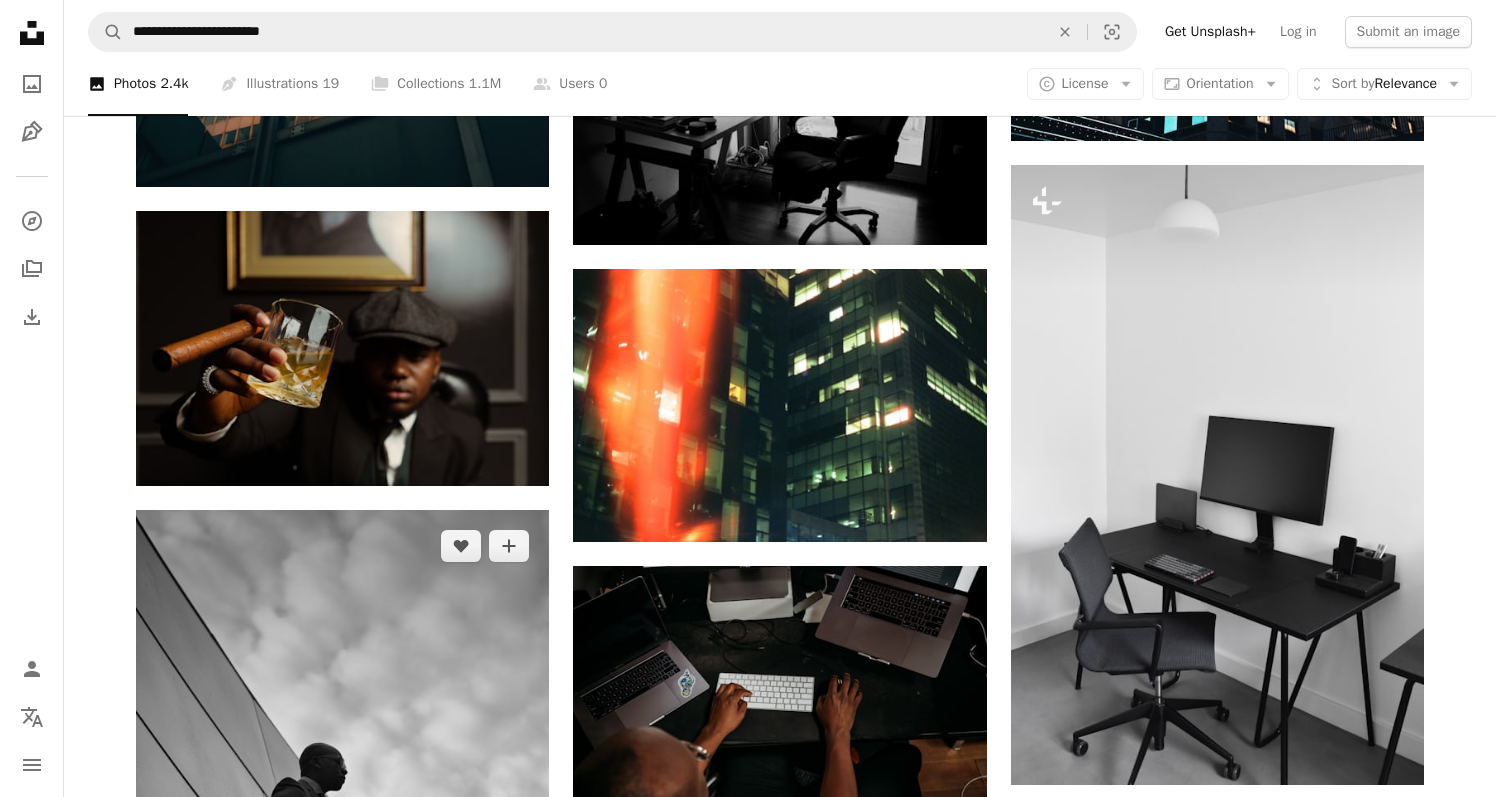 scroll, scrollTop: 18547, scrollLeft: 0, axis: vertical 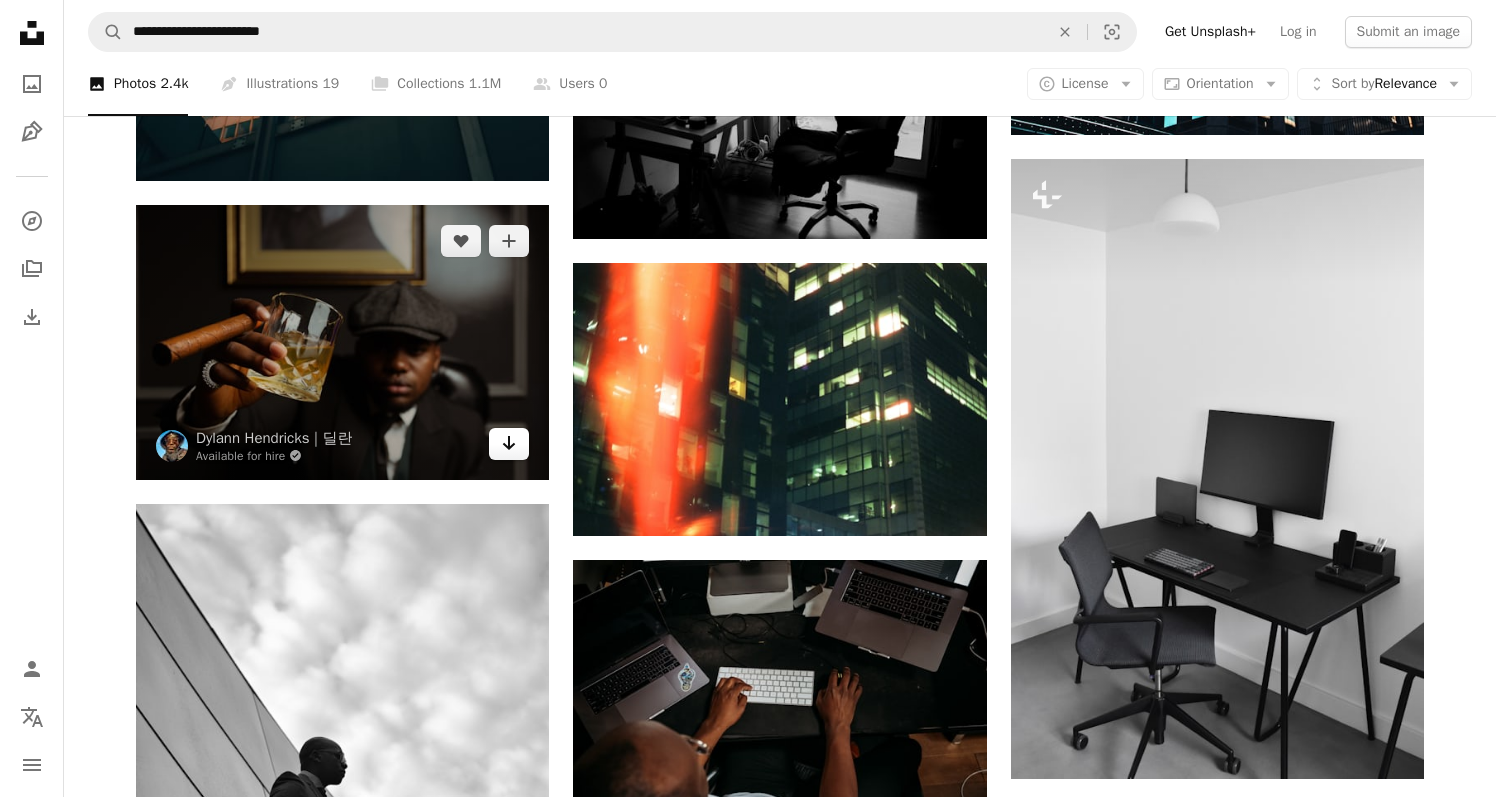 click 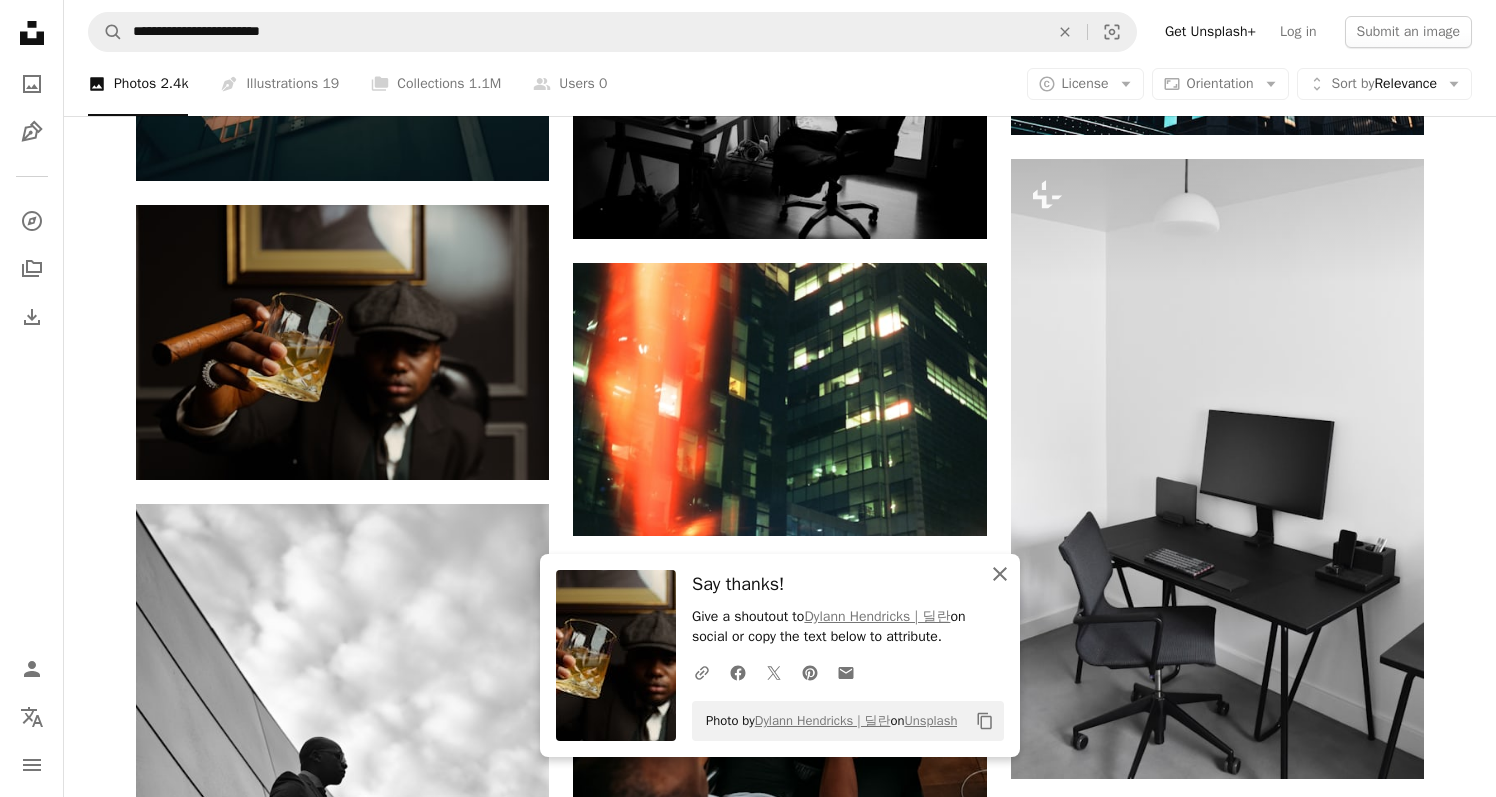 click on "An X shape" 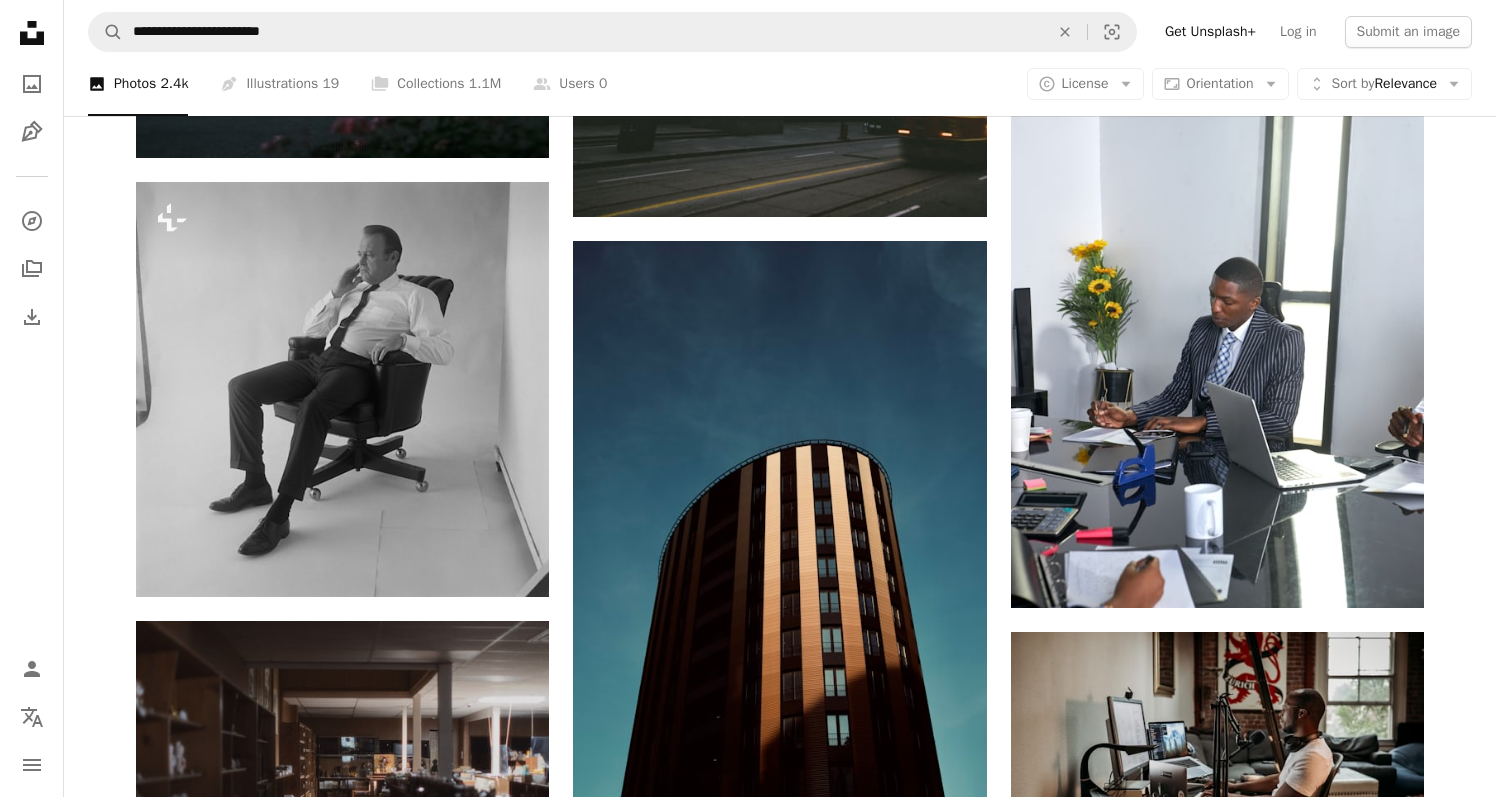 scroll, scrollTop: 28124, scrollLeft: 0, axis: vertical 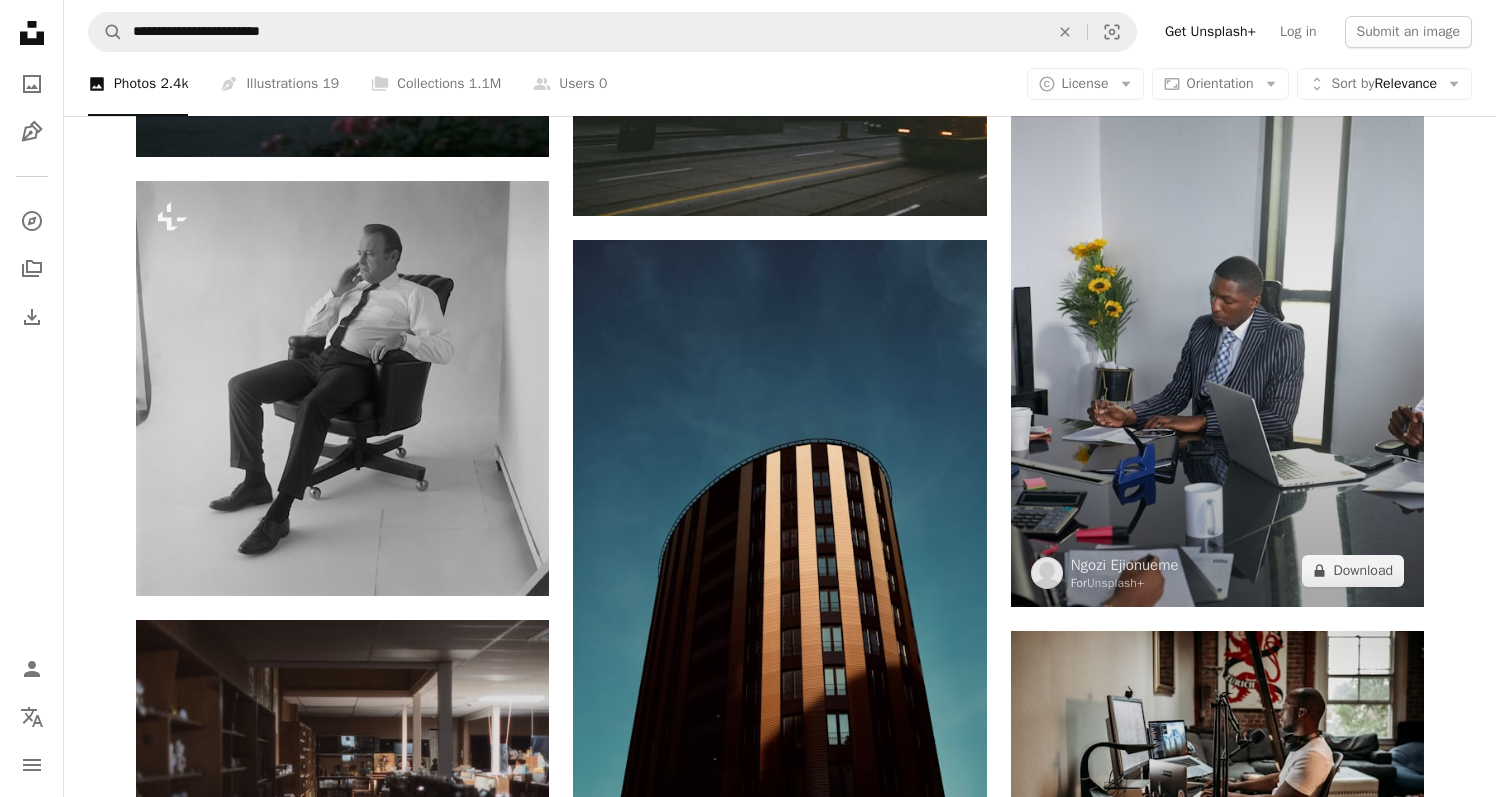 click at bounding box center [1217, 297] 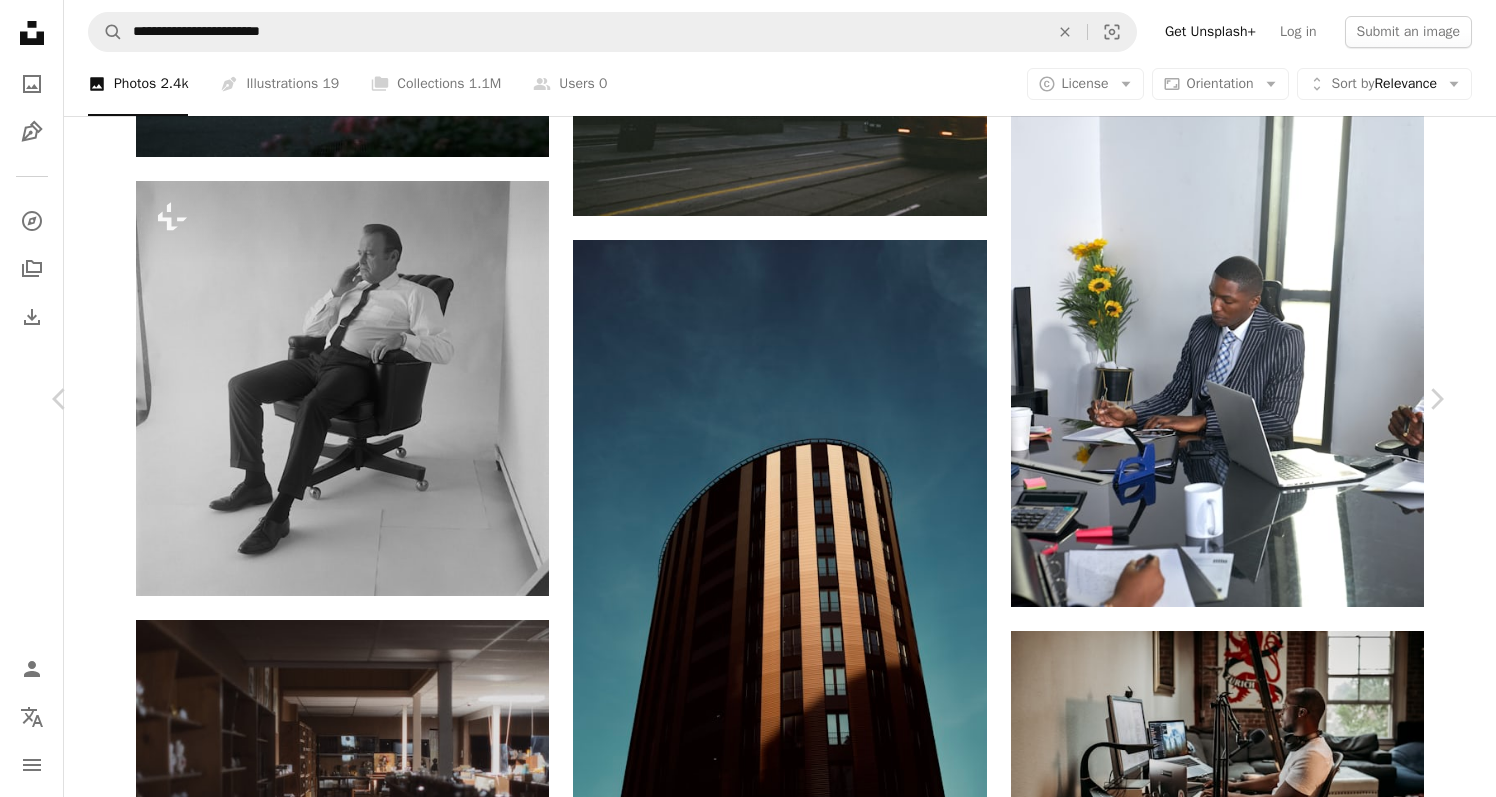 click on "A lock   Download" at bounding box center [1285, 5207] 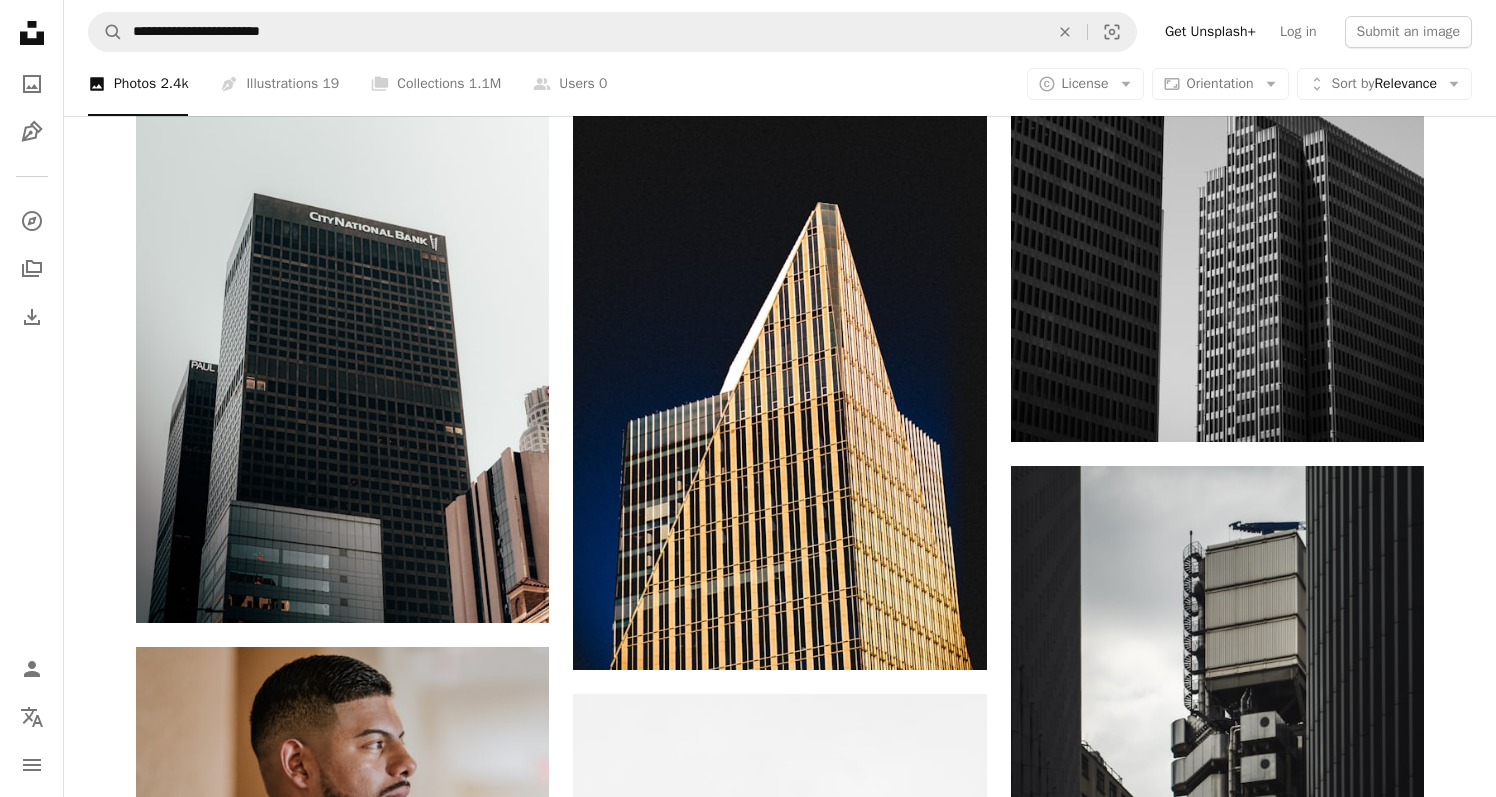 scroll, scrollTop: 36627, scrollLeft: 0, axis: vertical 